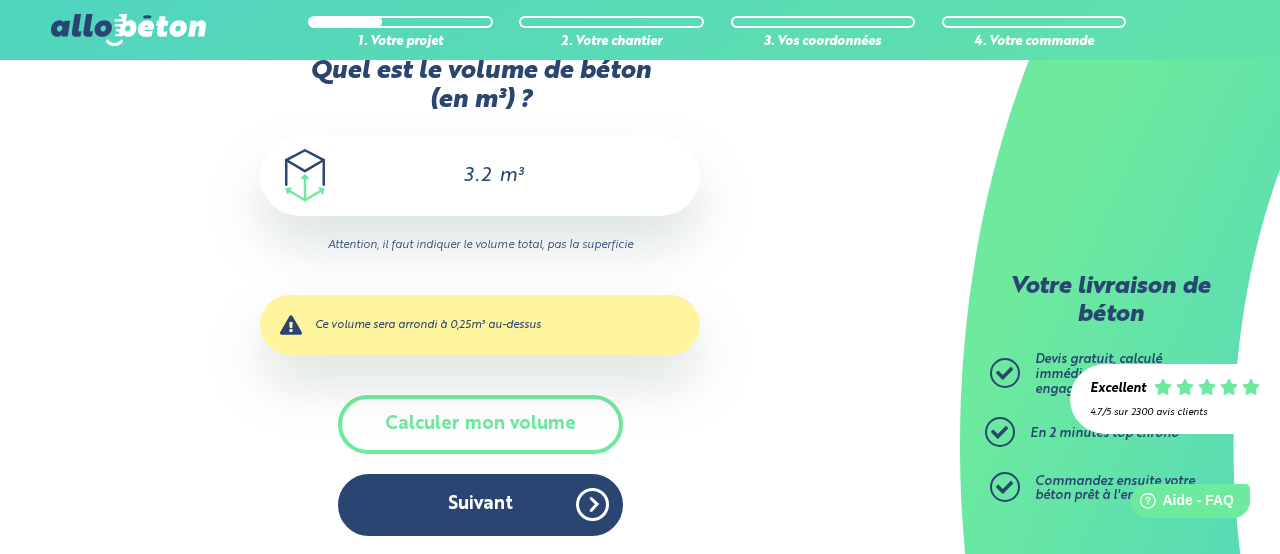 scroll, scrollTop: 0, scrollLeft: 0, axis: both 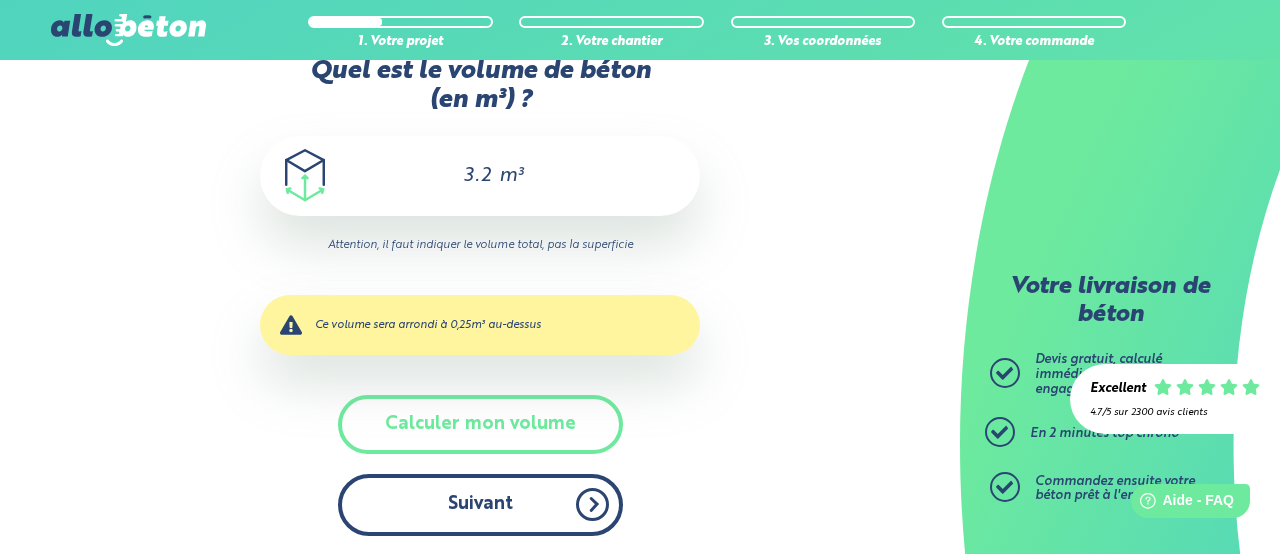 click on "Suivant" at bounding box center [480, 504] 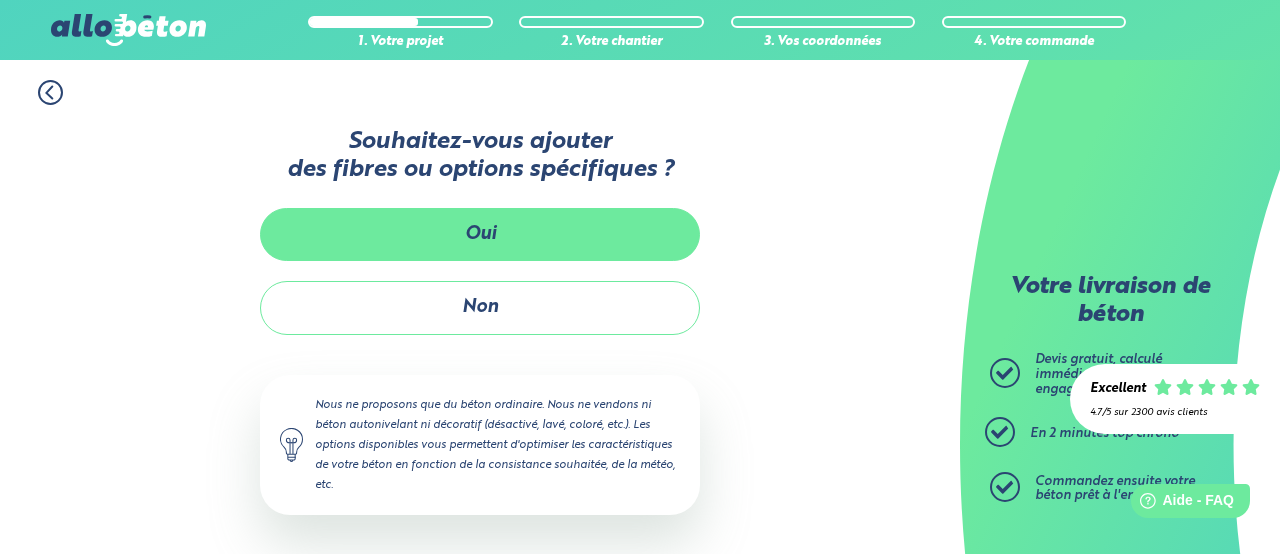 click on "Oui" at bounding box center [480, 234] 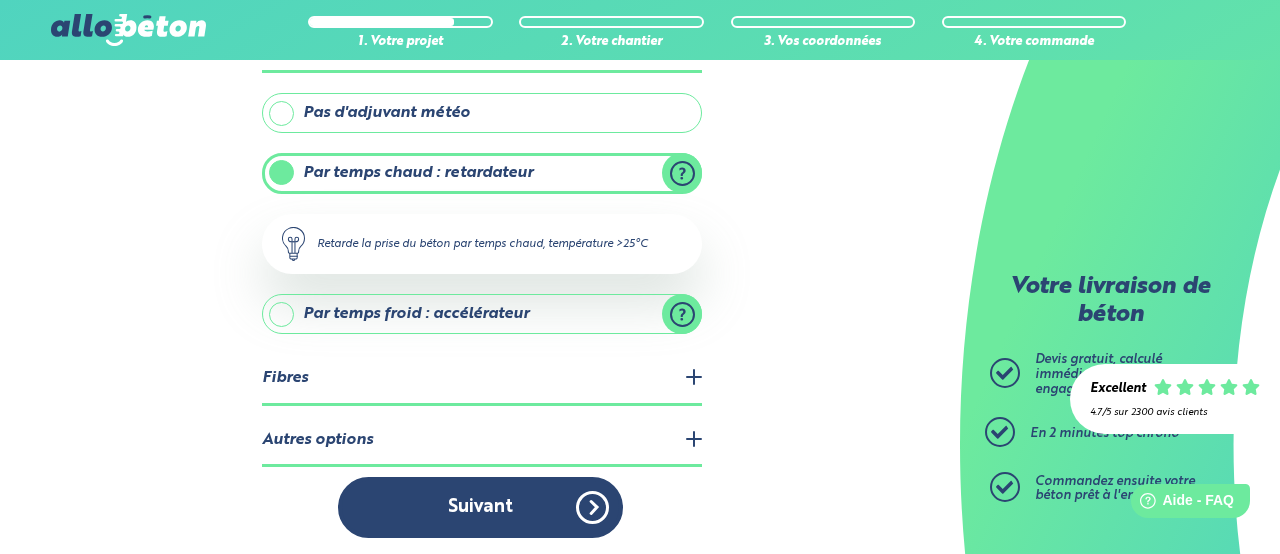 scroll, scrollTop: 511, scrollLeft: 0, axis: vertical 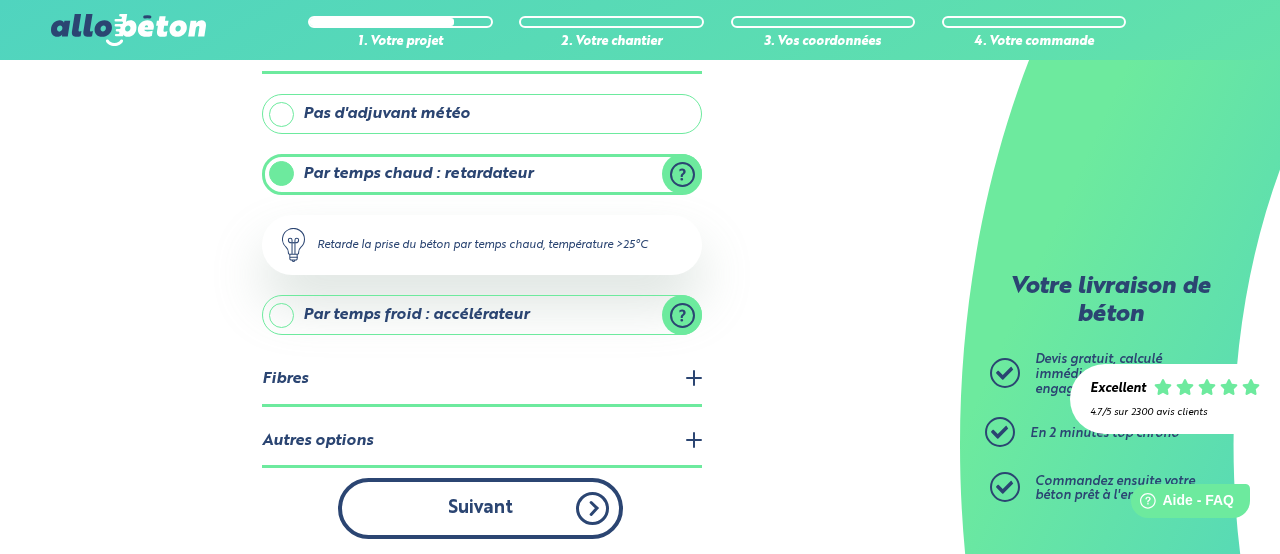 click on "Suivant" at bounding box center [480, 508] 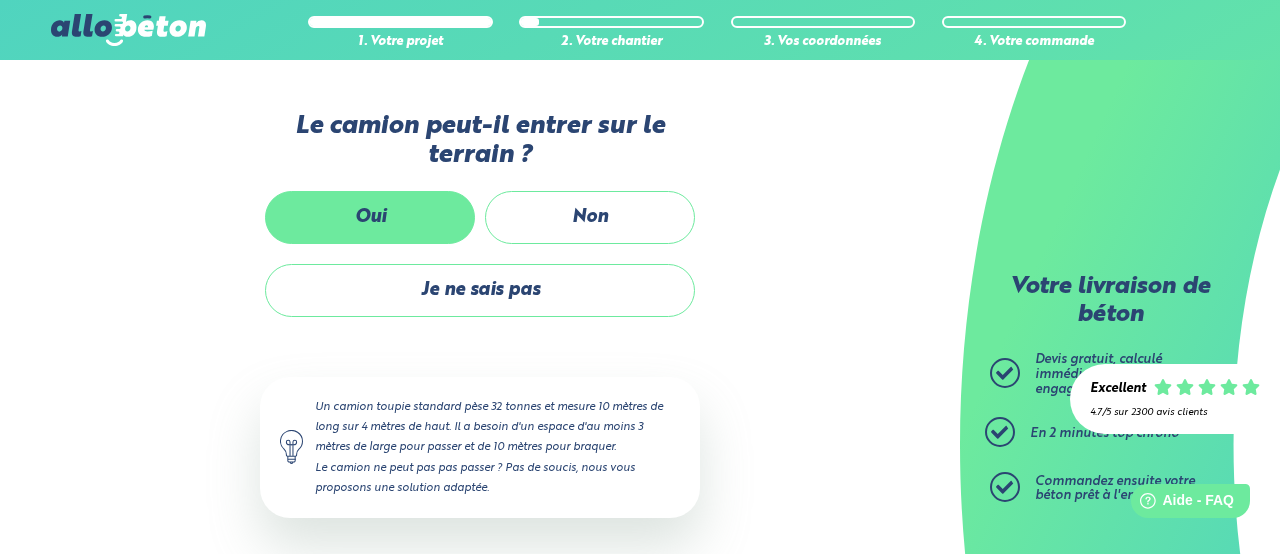 click on "Oui" at bounding box center [370, 217] 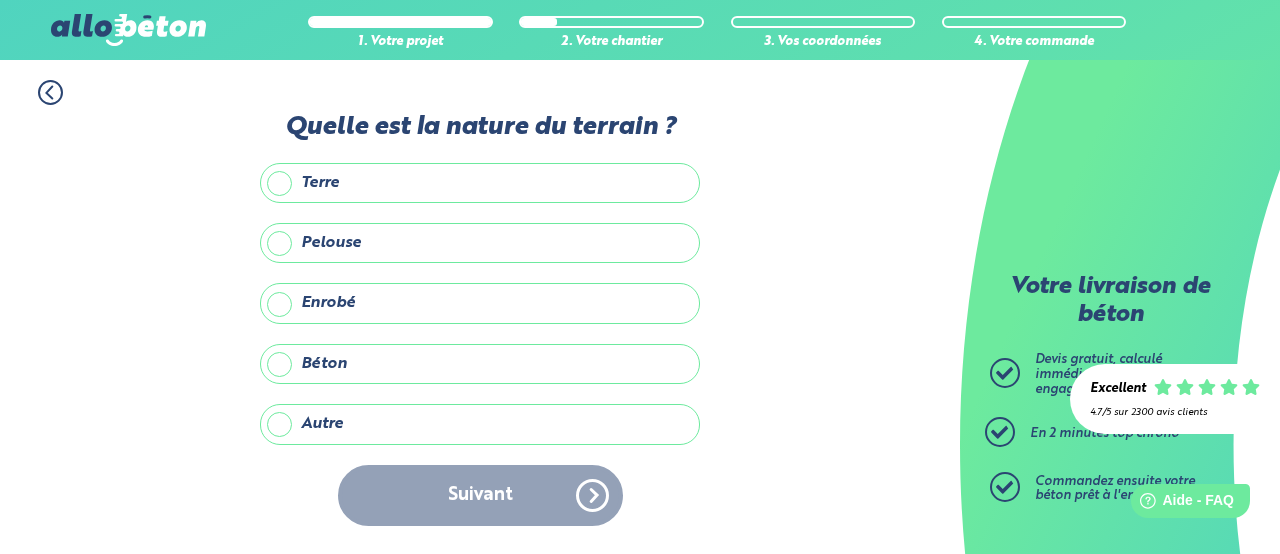 scroll, scrollTop: 0, scrollLeft: 0, axis: both 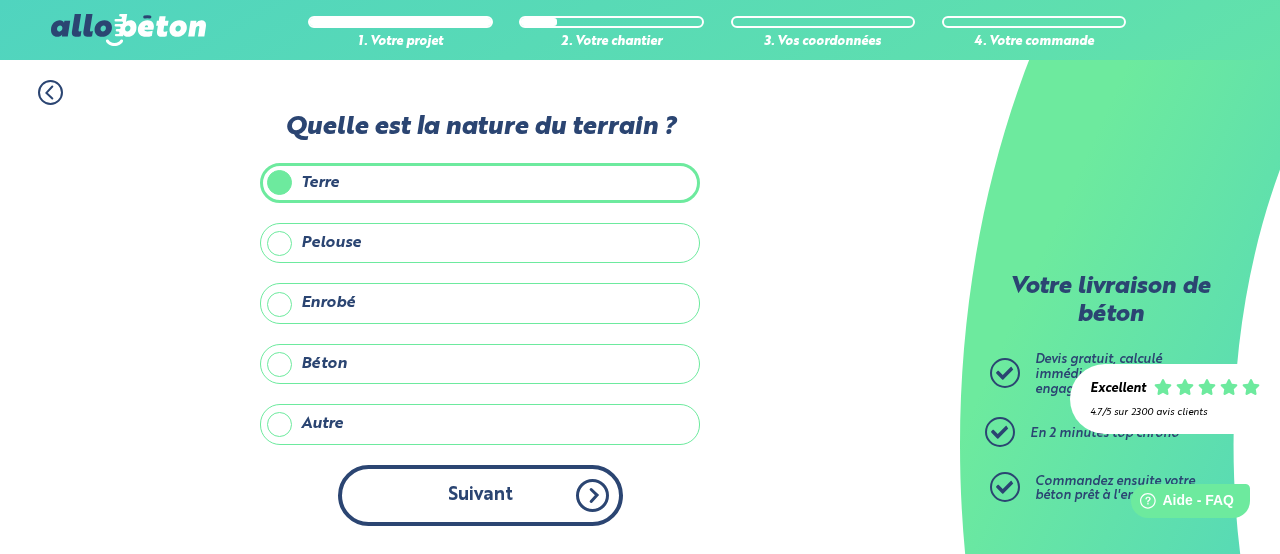 click on "Suivant" at bounding box center (480, 495) 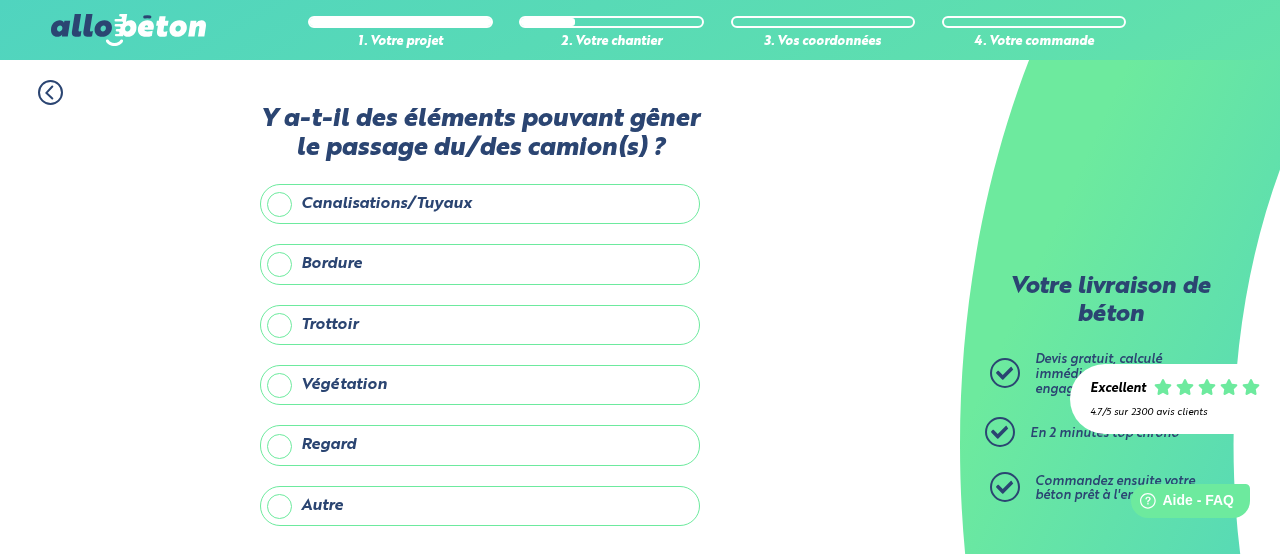 click on "Canalisations/Tuyaux" at bounding box center [480, 204] 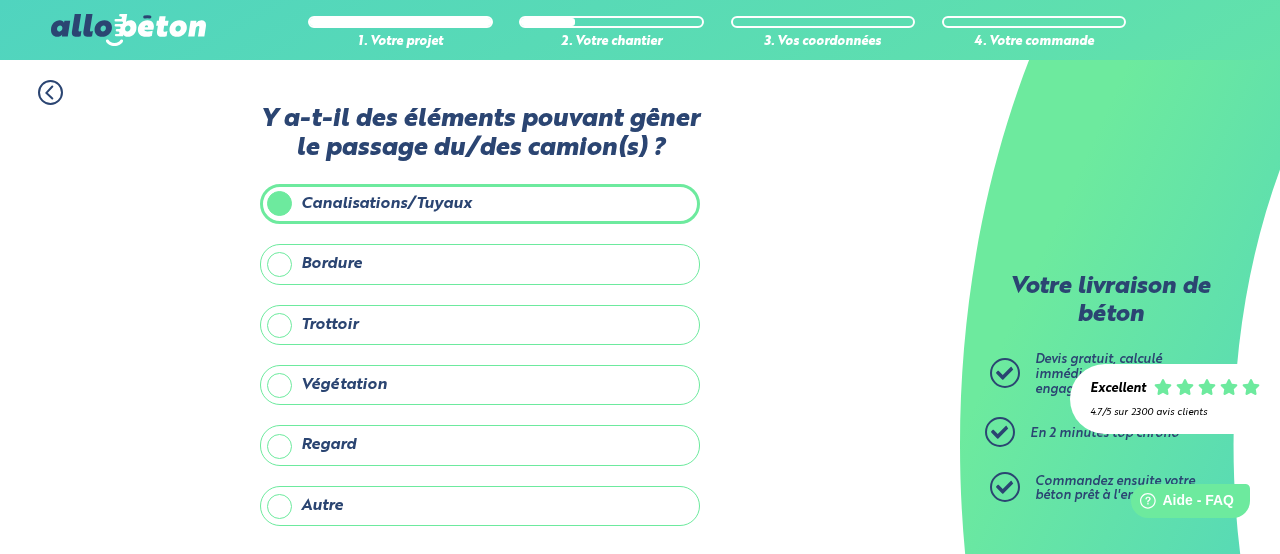 click on "Trottoir" at bounding box center [480, 325] 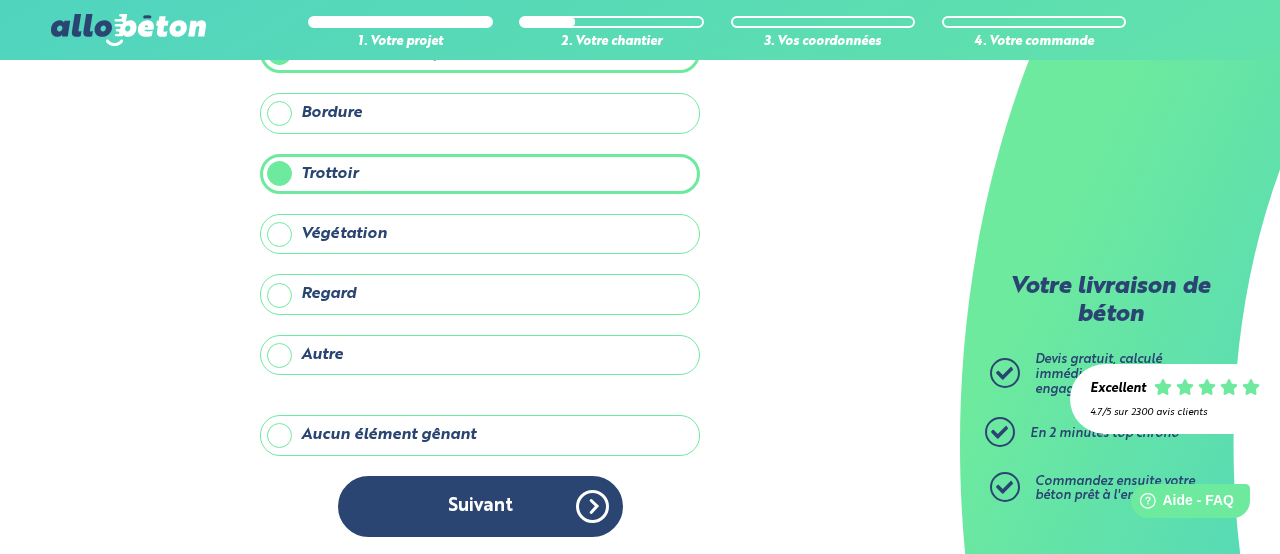 scroll, scrollTop: 150, scrollLeft: 0, axis: vertical 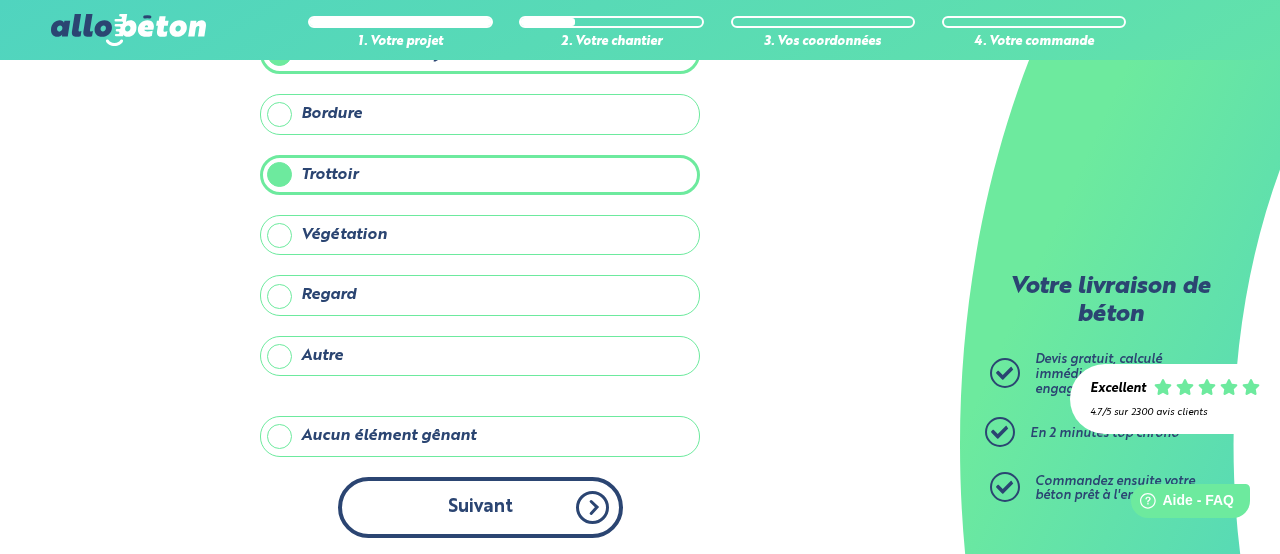 click on "Suivant" at bounding box center [480, 507] 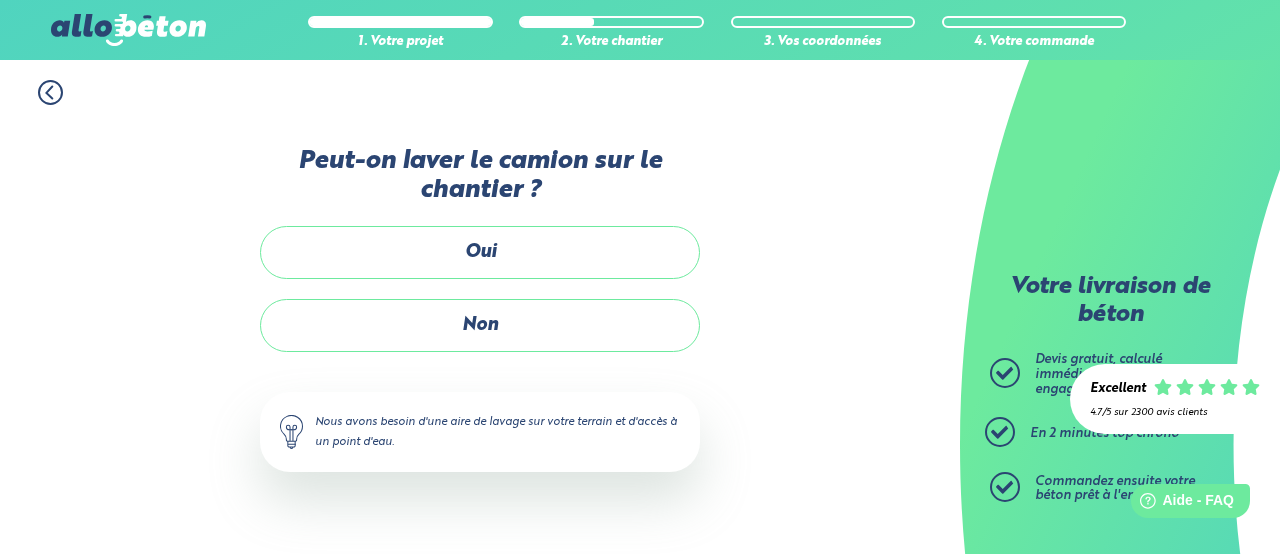 scroll, scrollTop: 0, scrollLeft: 0, axis: both 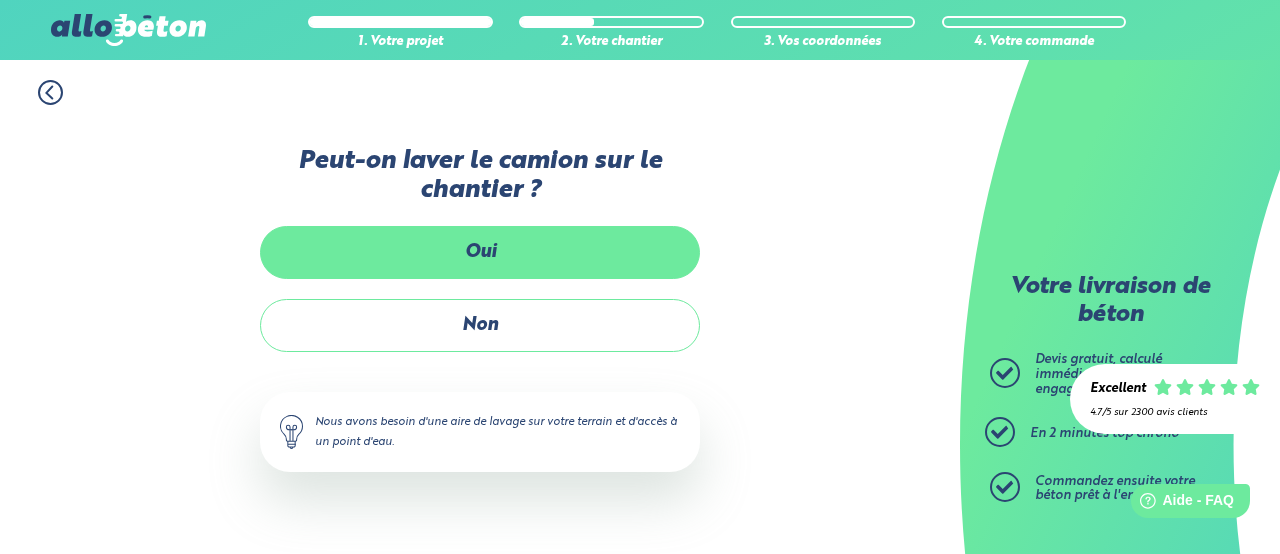 click on "Oui" at bounding box center (480, 252) 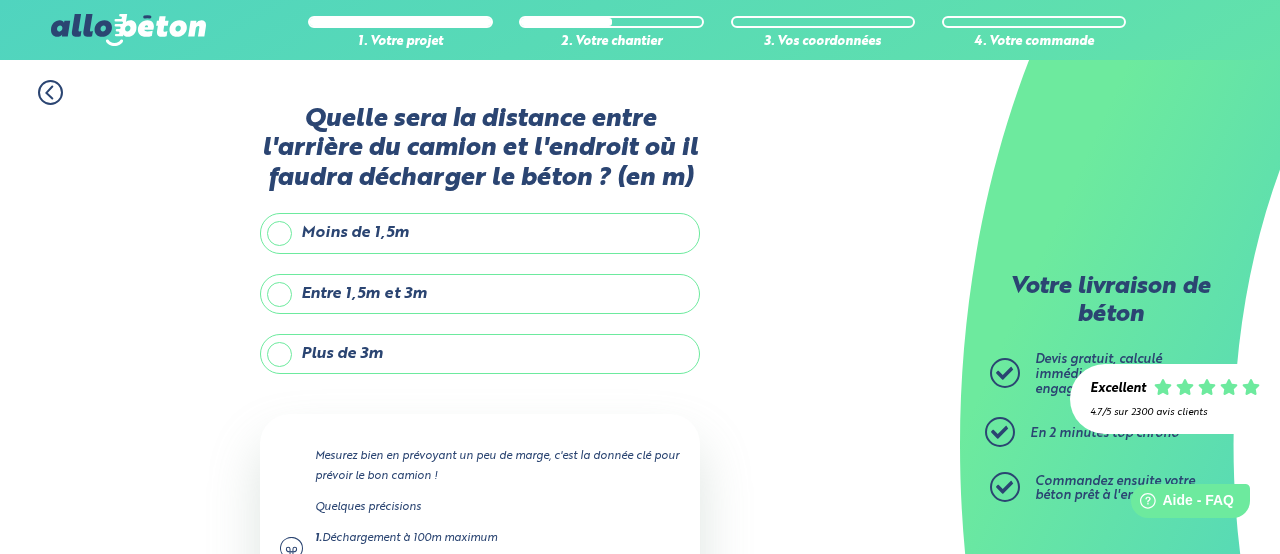 click on "Plus de 3m" at bounding box center [480, 354] 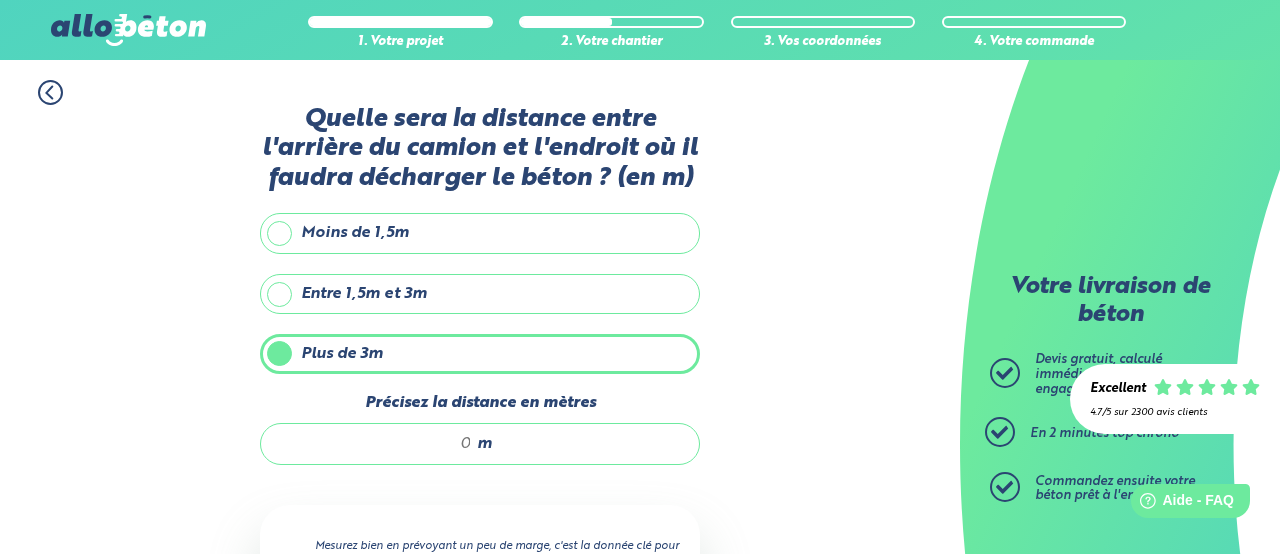 click on "Précisez la distance en mètres" at bounding box center [376, 444] 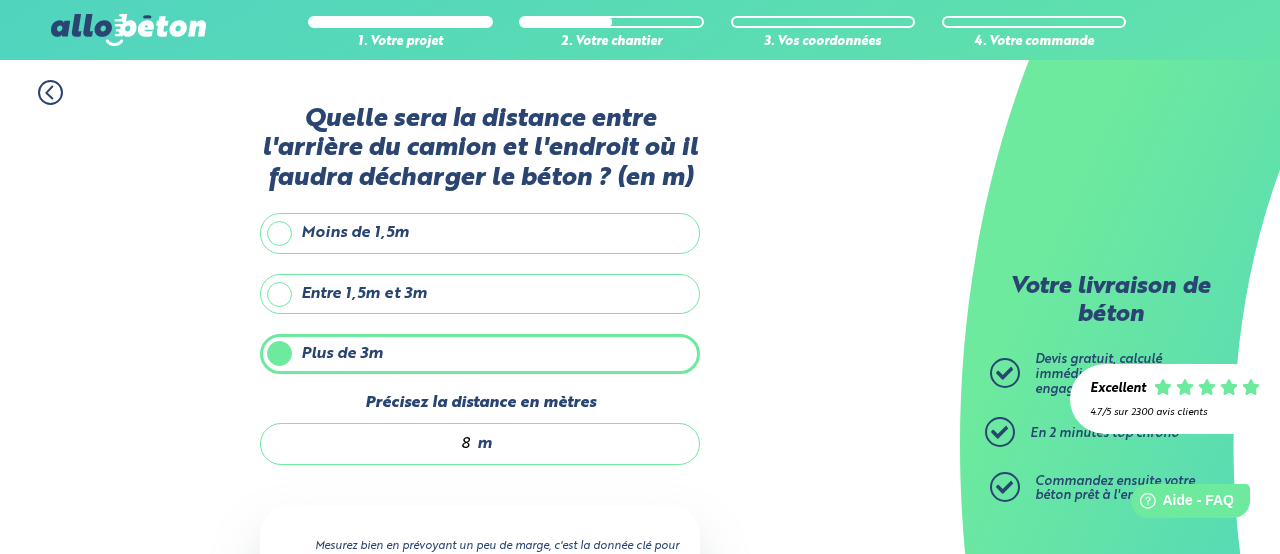 type on "8" 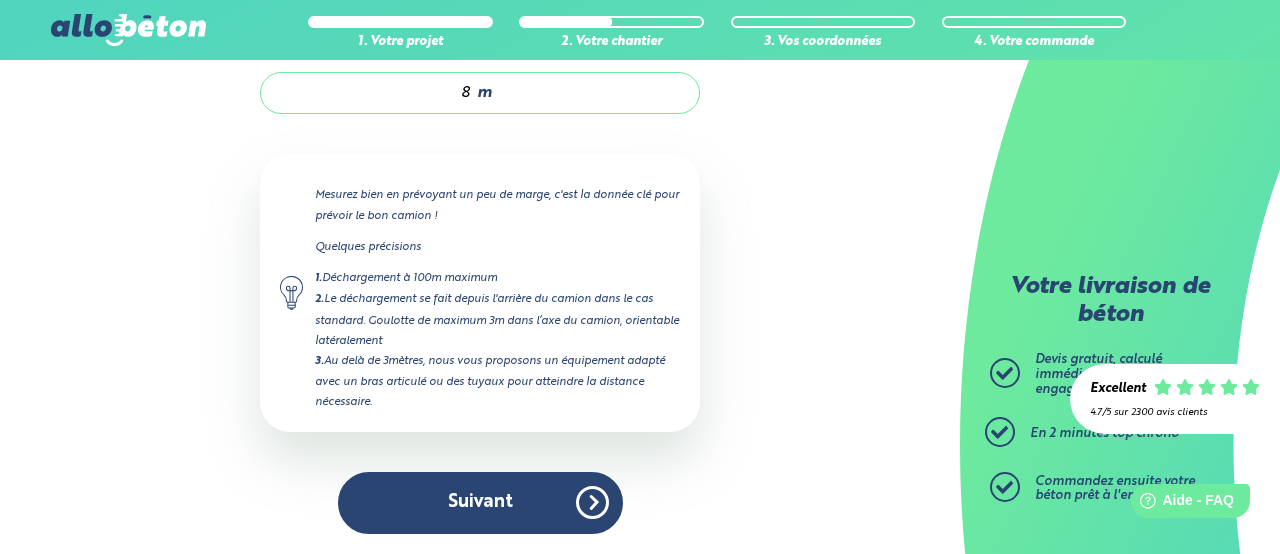 scroll, scrollTop: 351, scrollLeft: 0, axis: vertical 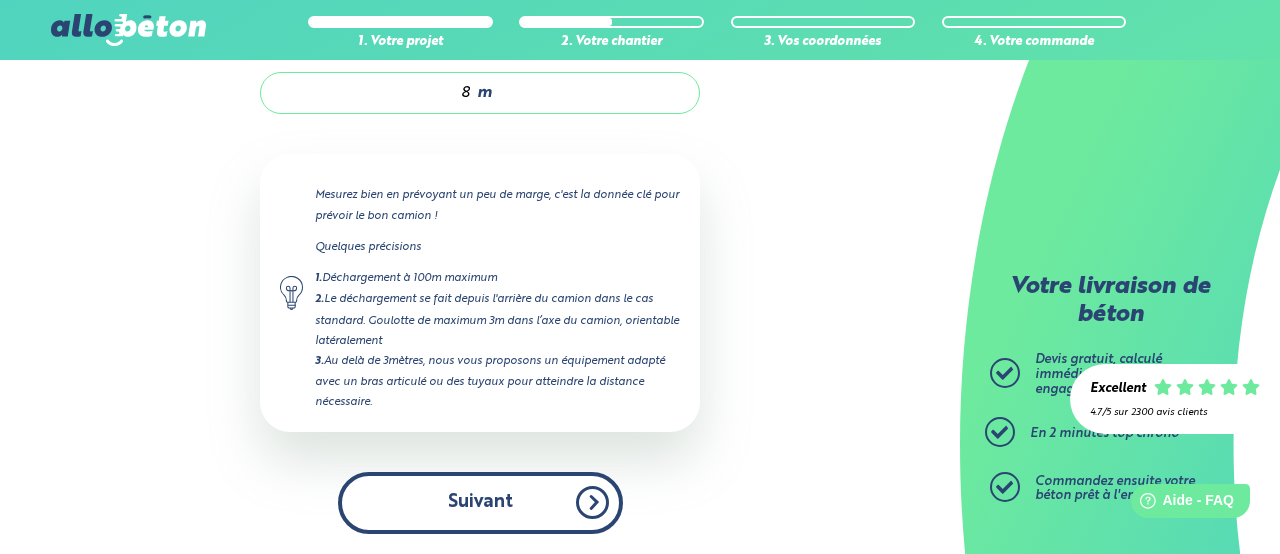 click on "Suivant" at bounding box center [480, 502] 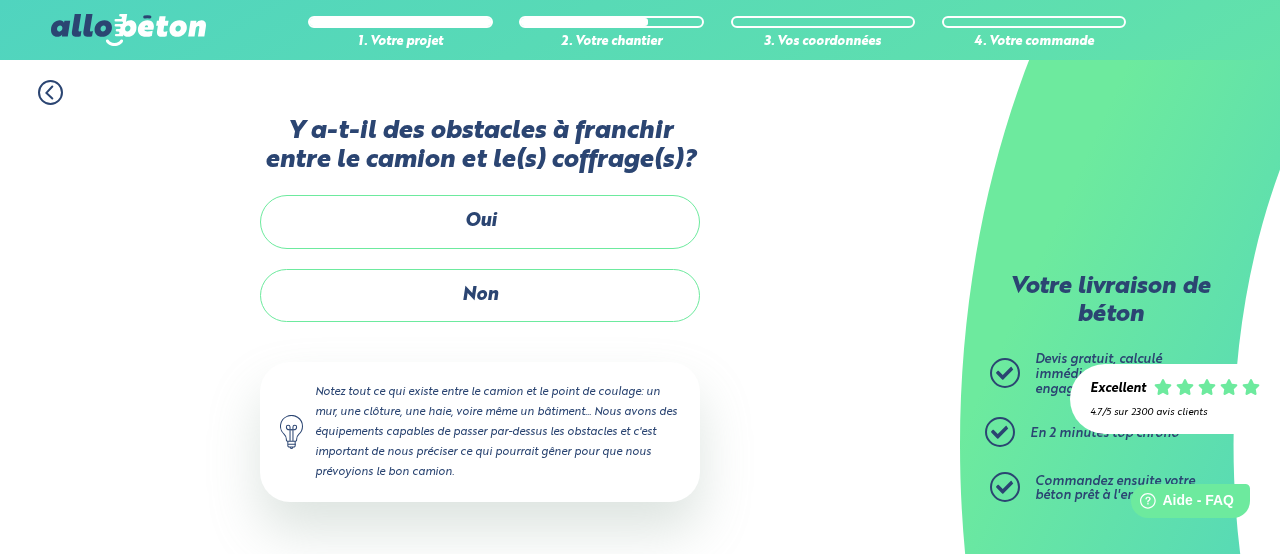 scroll, scrollTop: 0, scrollLeft: 0, axis: both 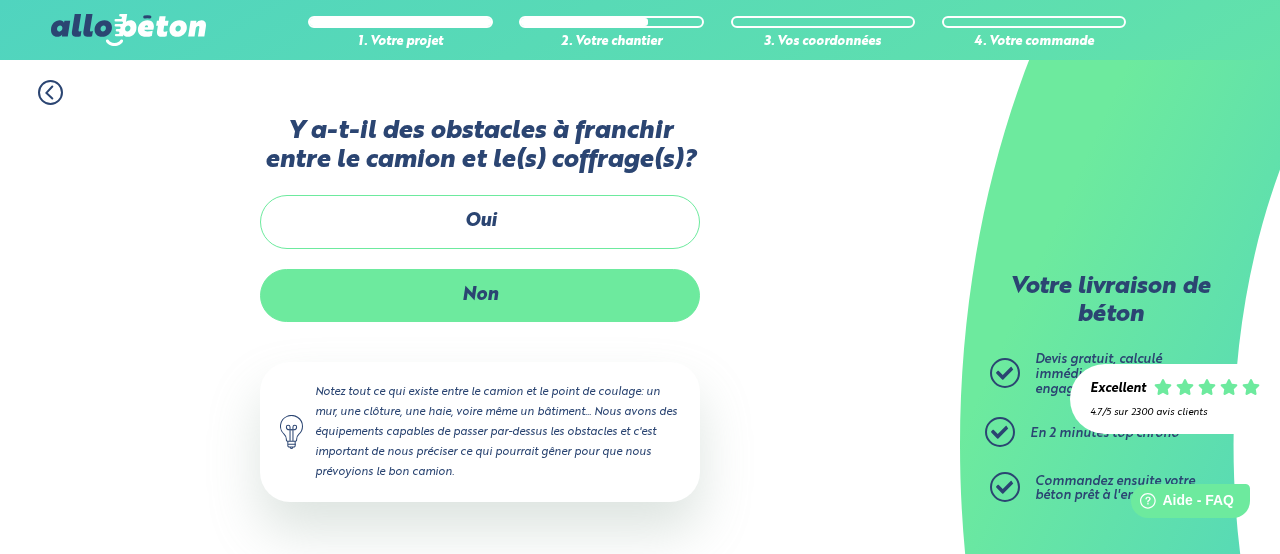 click on "Non" at bounding box center (480, 295) 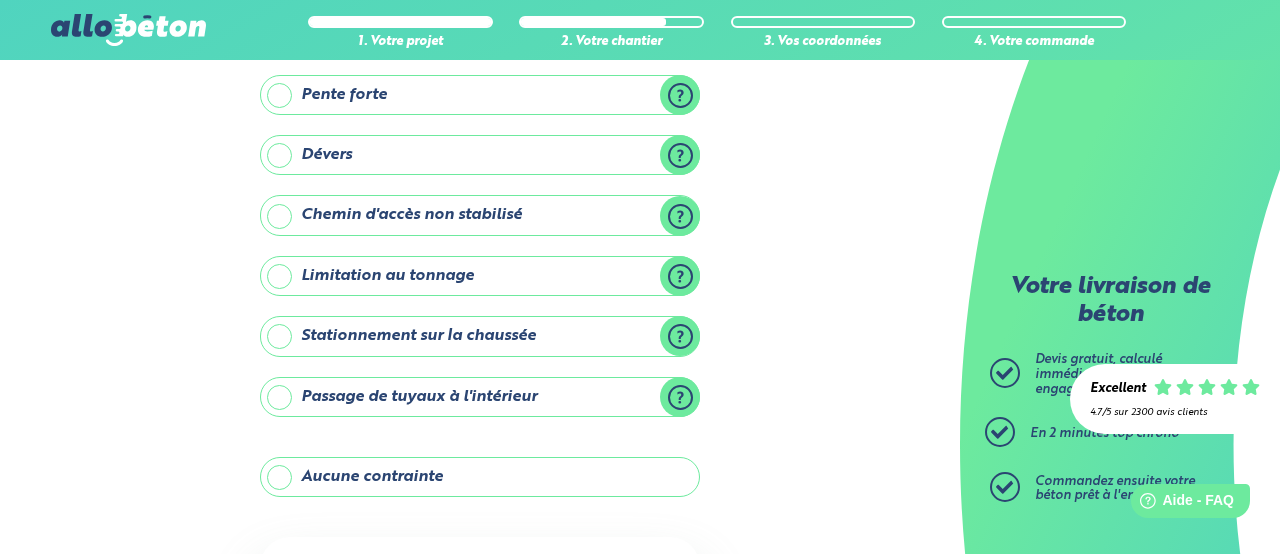scroll, scrollTop: 191, scrollLeft: 0, axis: vertical 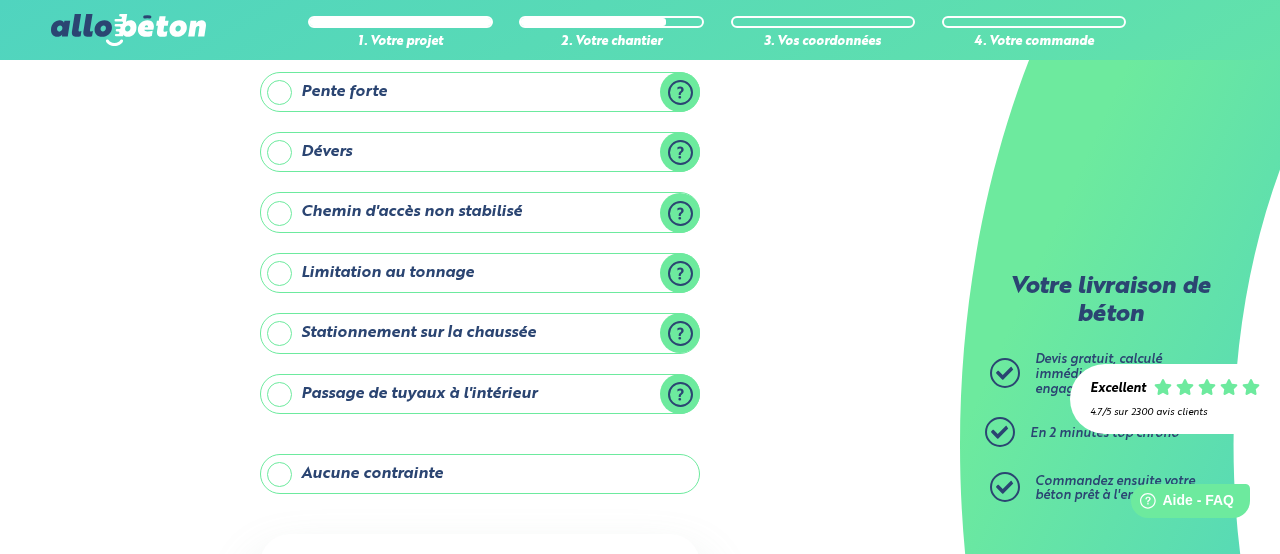 click on "Aucune contrainte" at bounding box center [480, 474] 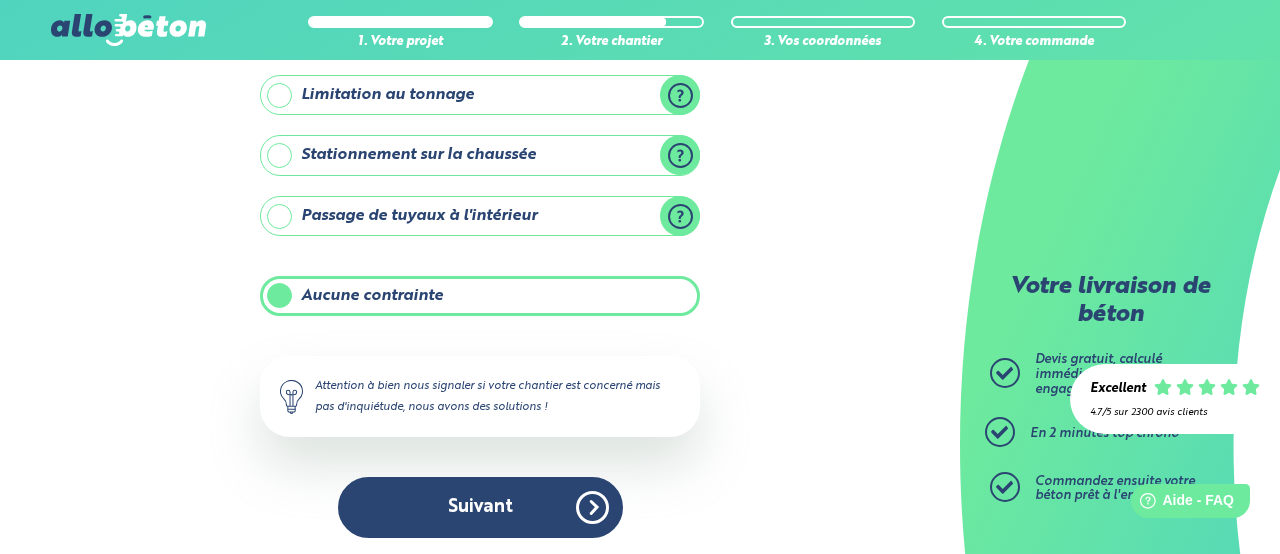 scroll, scrollTop: 368, scrollLeft: 0, axis: vertical 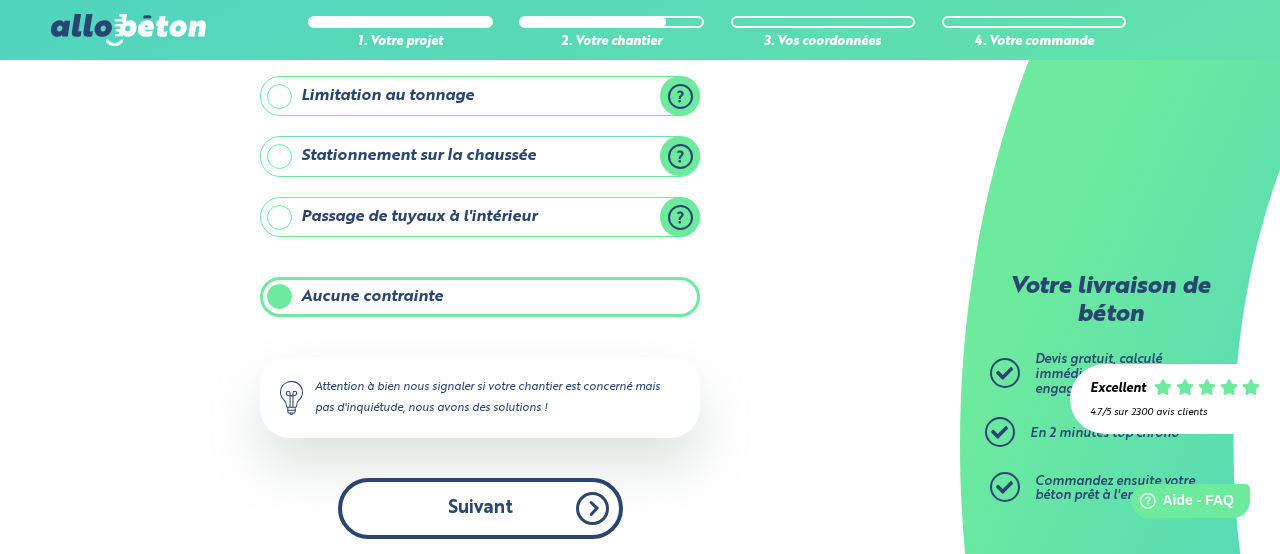 click on "Suivant" at bounding box center [480, 508] 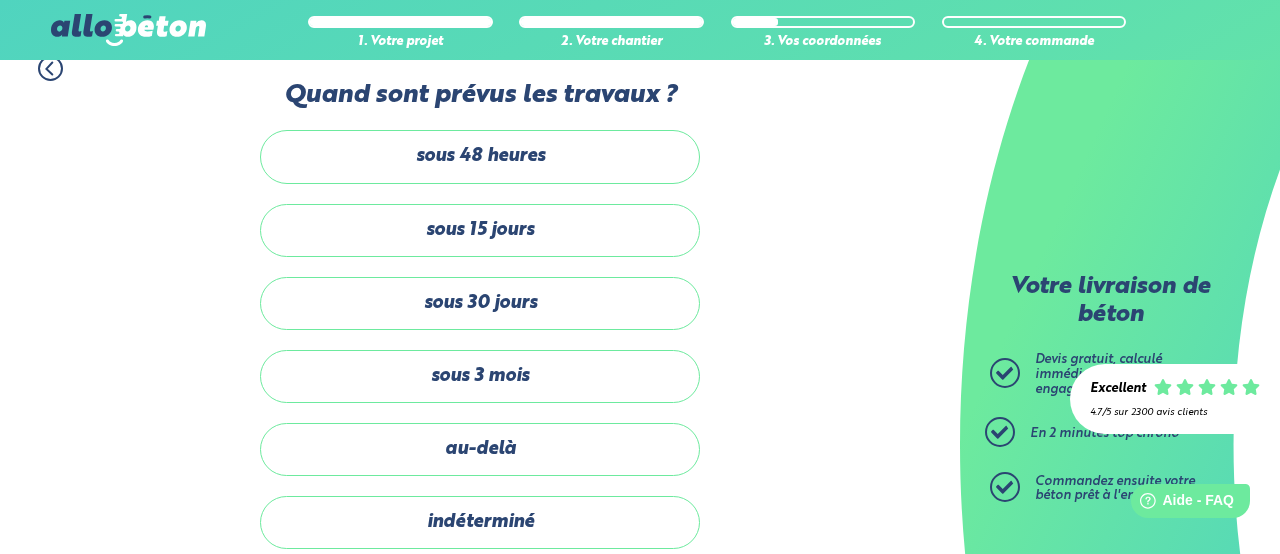 scroll, scrollTop: 32, scrollLeft: 0, axis: vertical 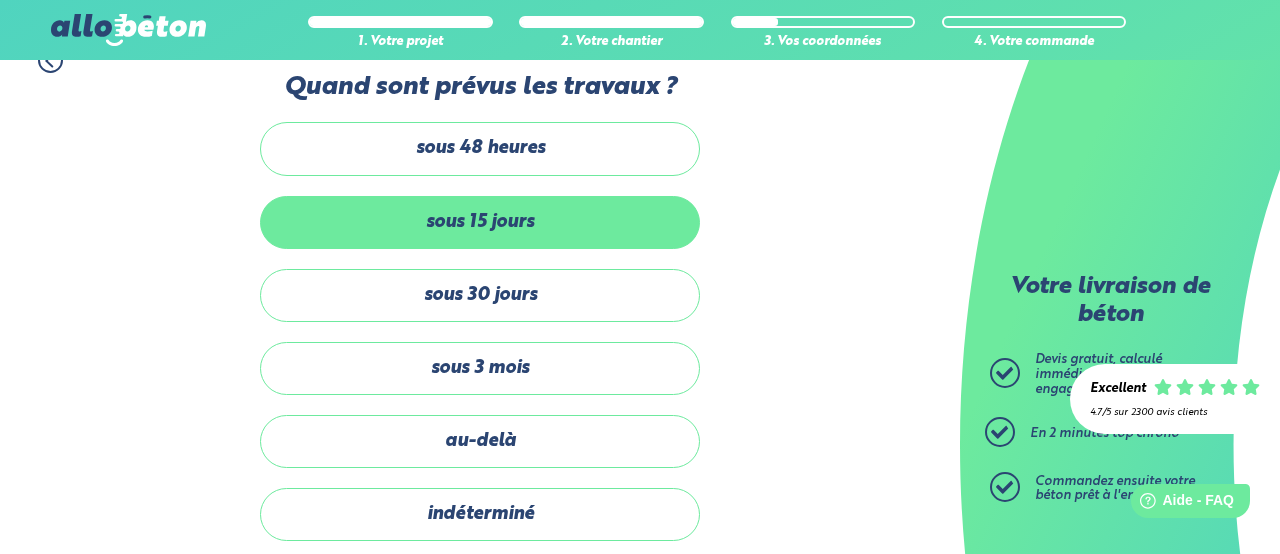 click on "sous 15 jours" at bounding box center (480, 222) 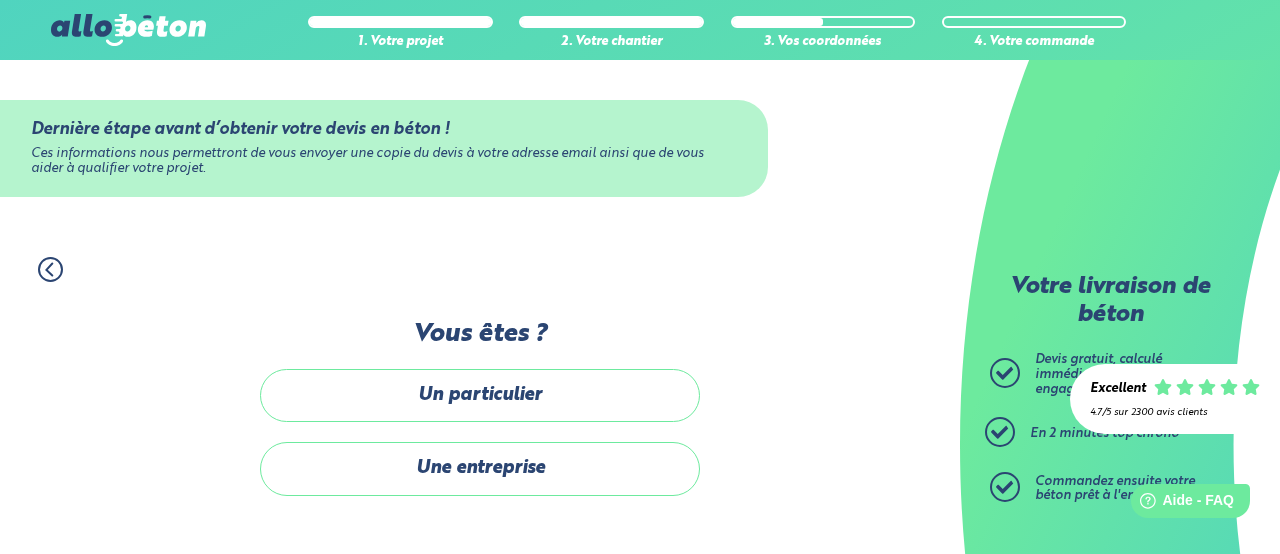 scroll, scrollTop: 0, scrollLeft: 0, axis: both 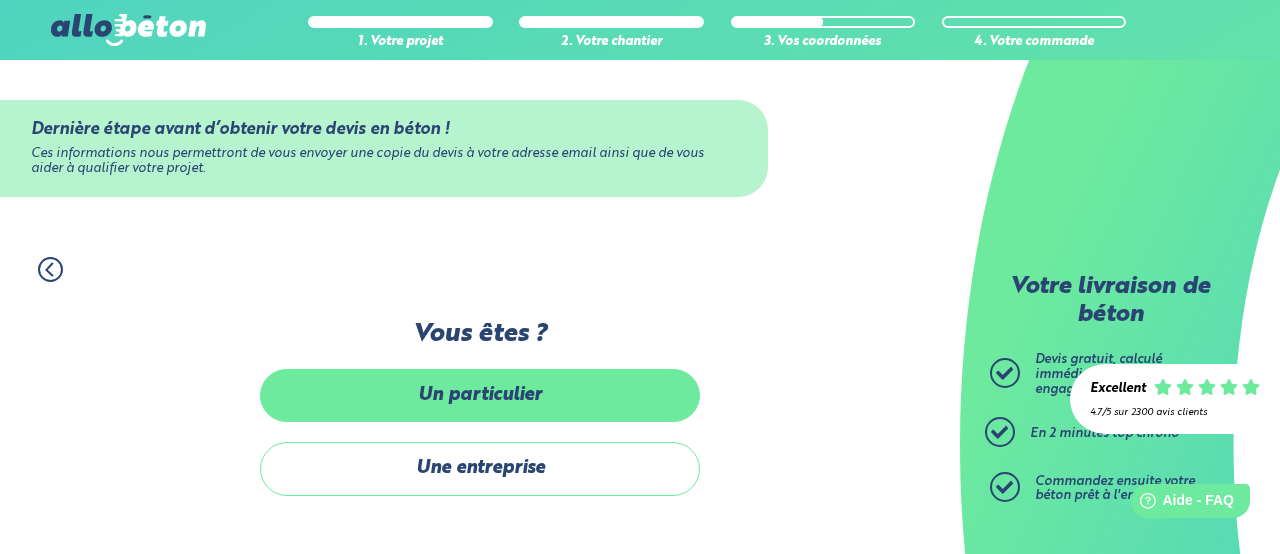 click on "Un particulier" at bounding box center (480, 395) 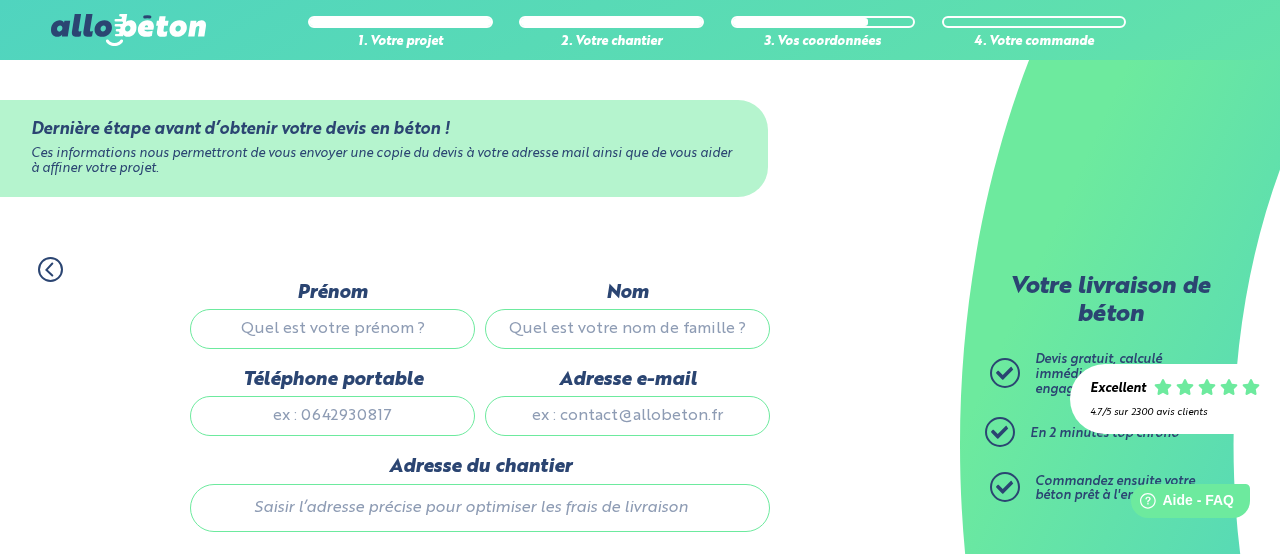 scroll, scrollTop: 0, scrollLeft: 0, axis: both 